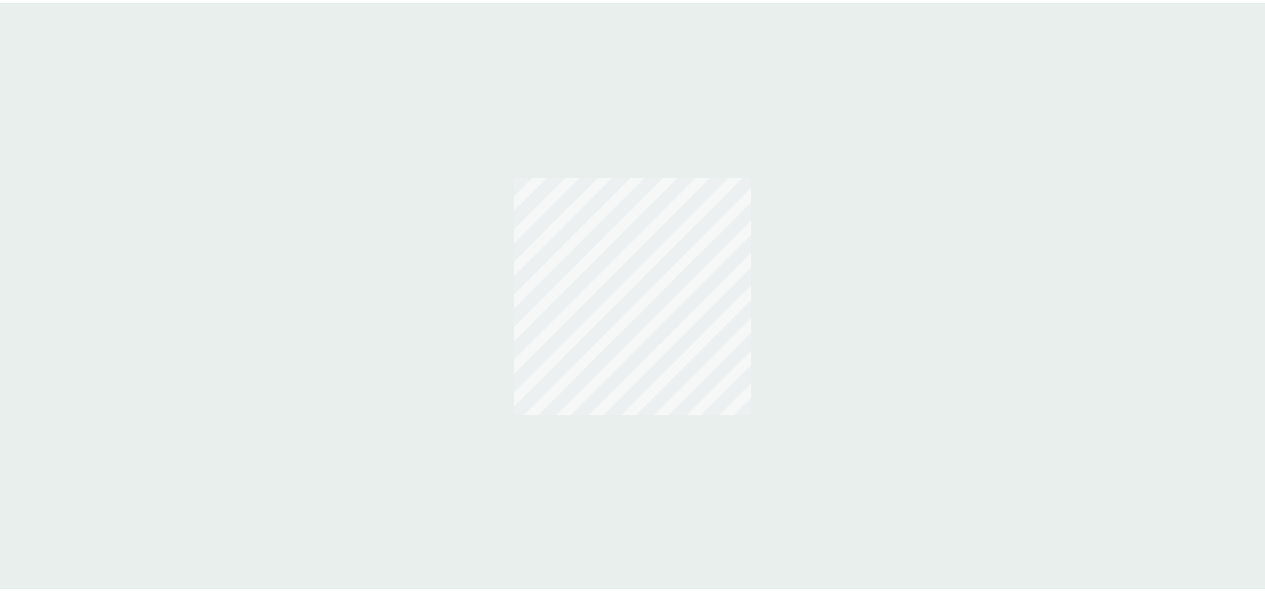 scroll, scrollTop: 0, scrollLeft: 0, axis: both 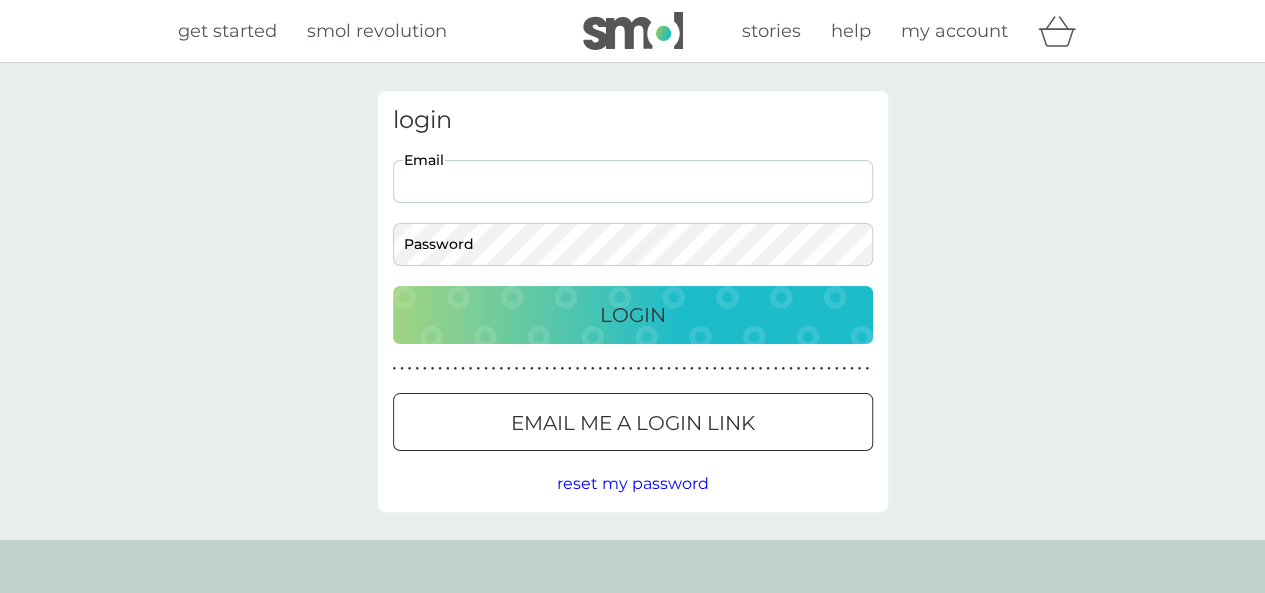 click on "Email" at bounding box center (633, 181) 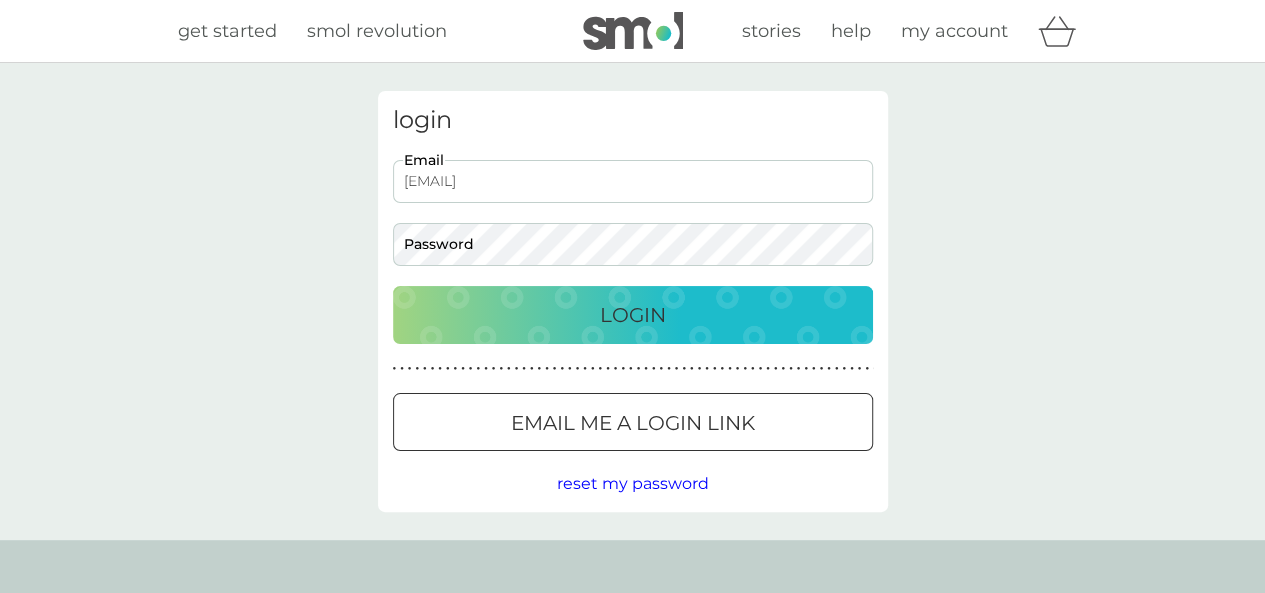 scroll, scrollTop: 0, scrollLeft: 0, axis: both 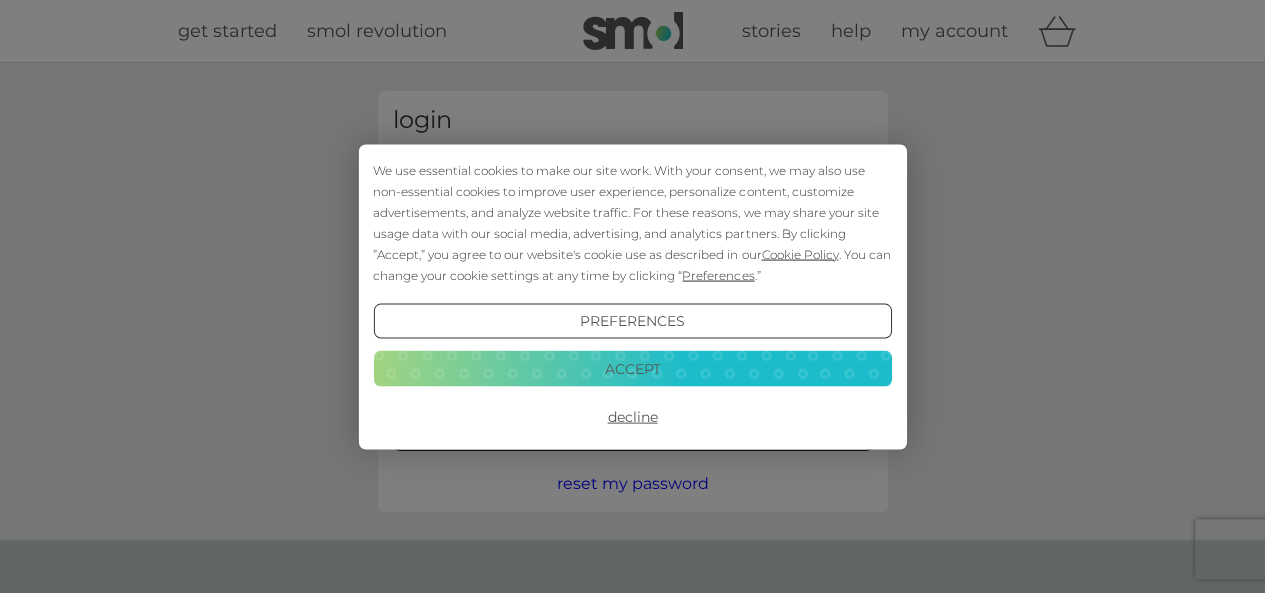 click on "Accept" at bounding box center [632, 369] 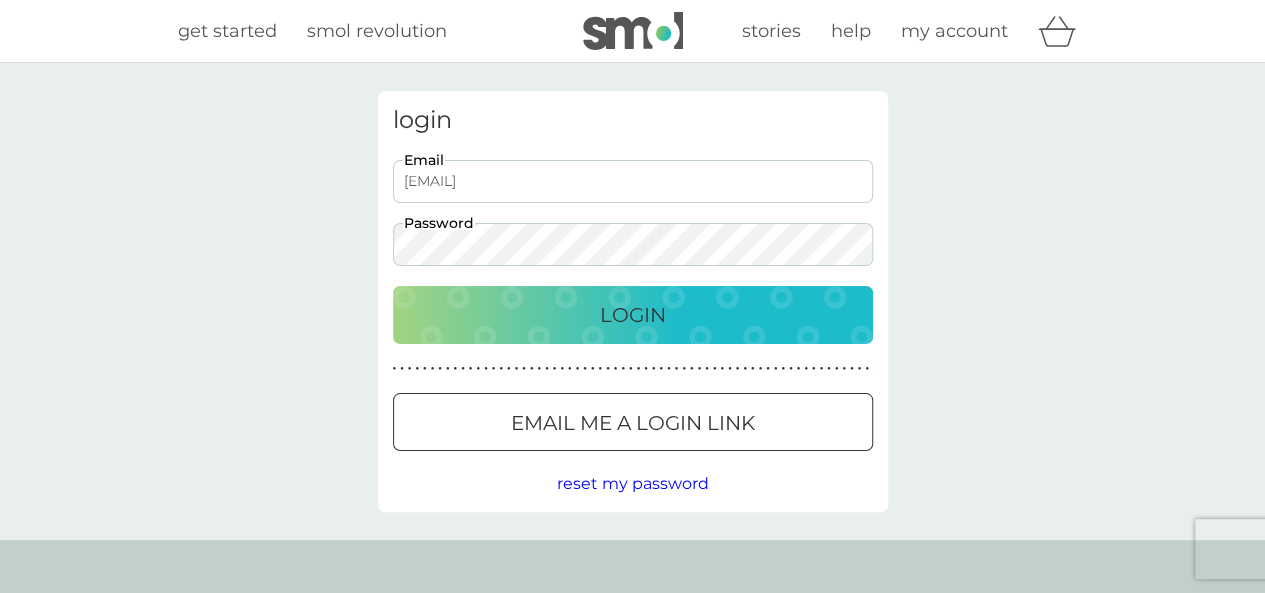 click on "Login" at bounding box center [633, 315] 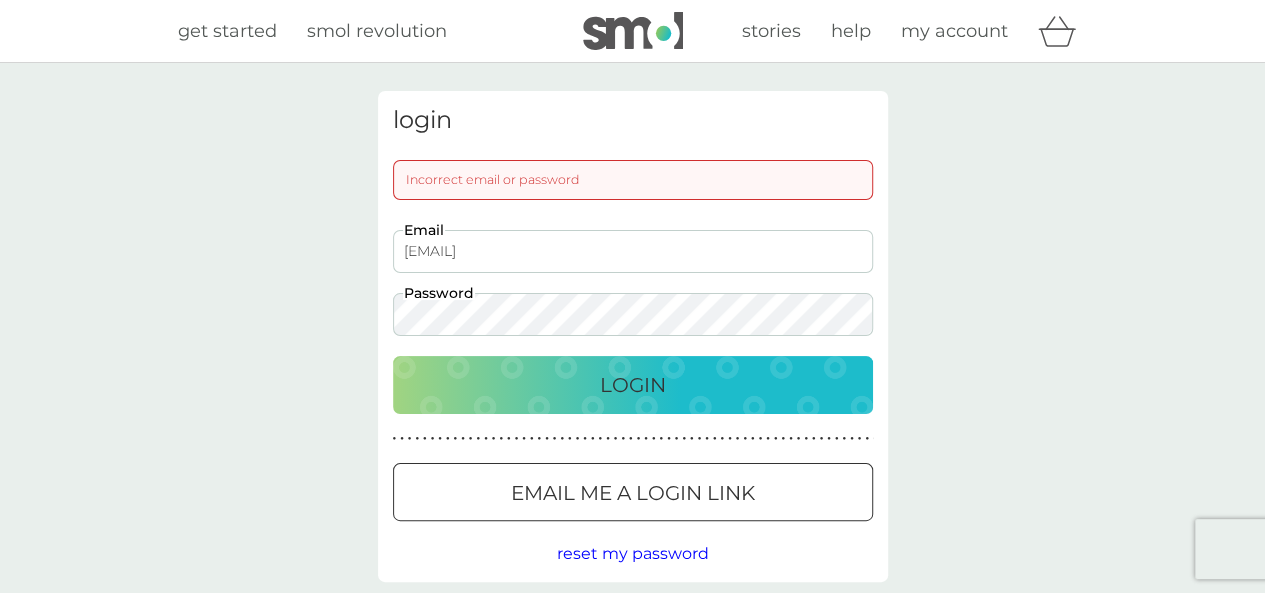 click on "[EMAIL]" at bounding box center (633, 251) 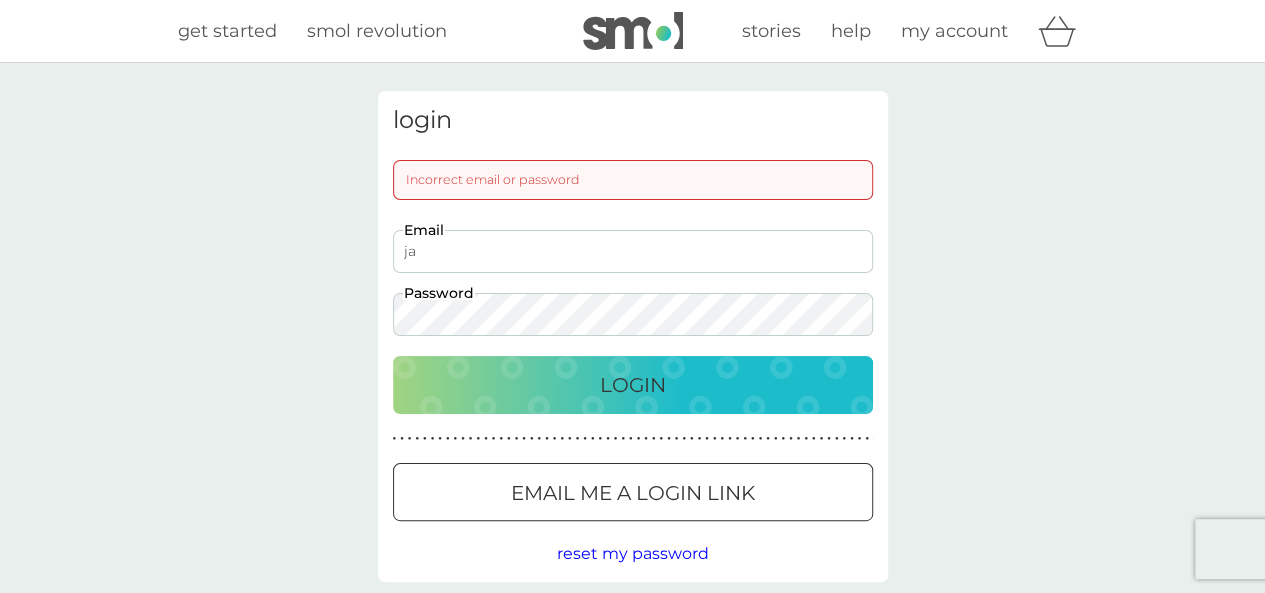 type on "j" 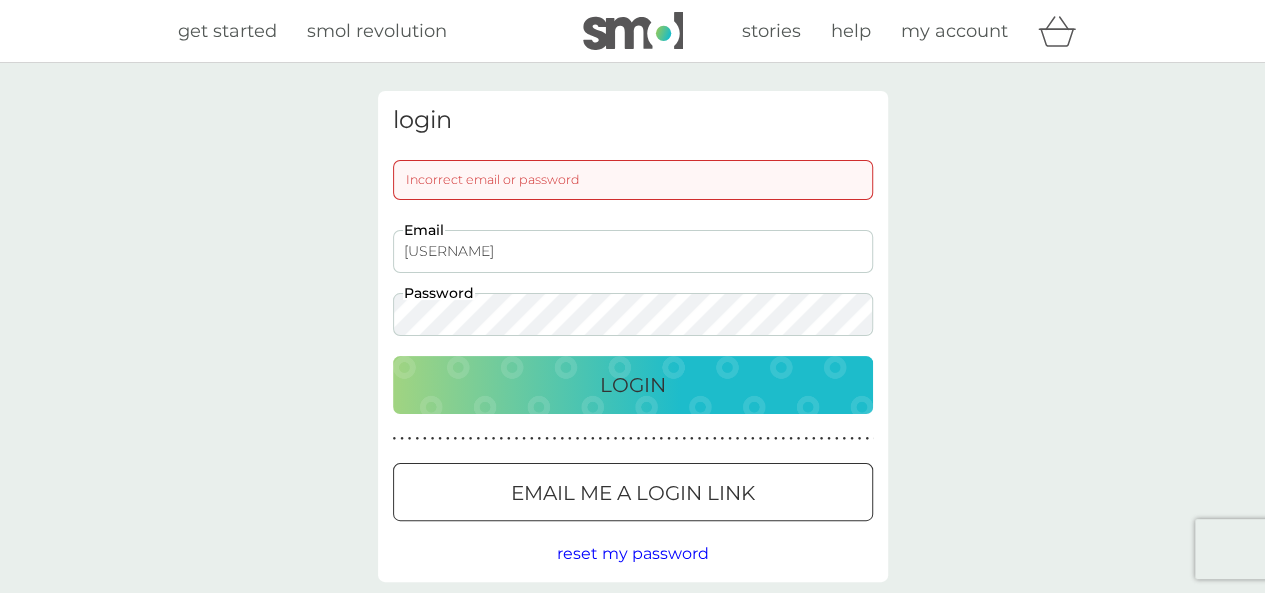 type on "[EMAIL]" 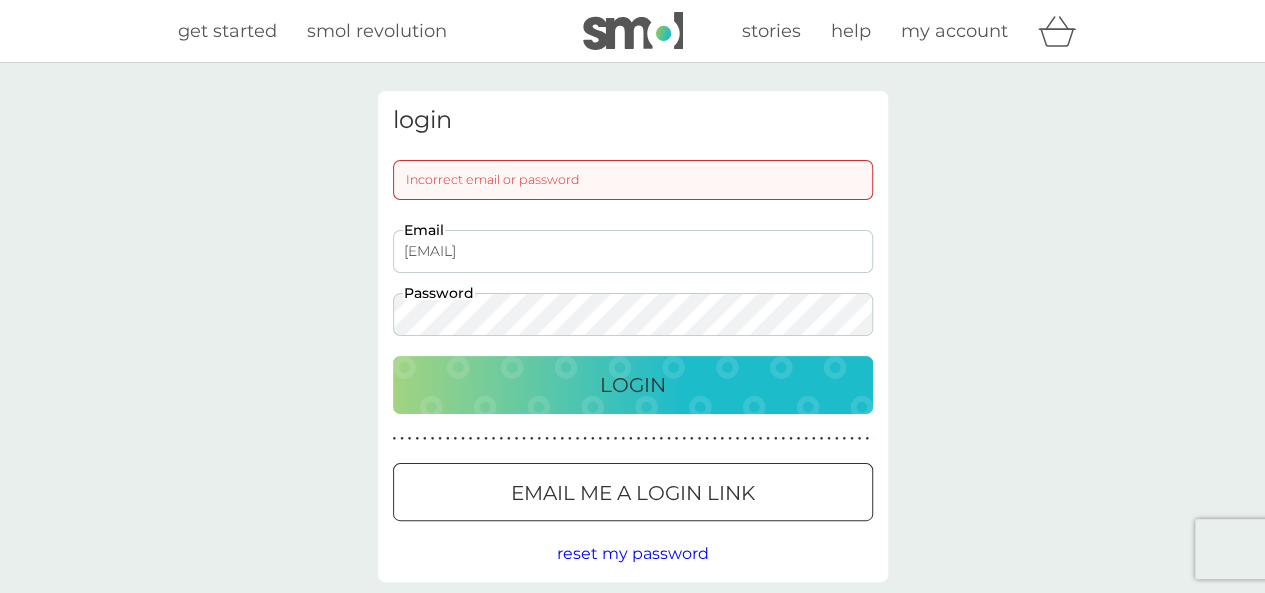 click on "Login" at bounding box center (633, 385) 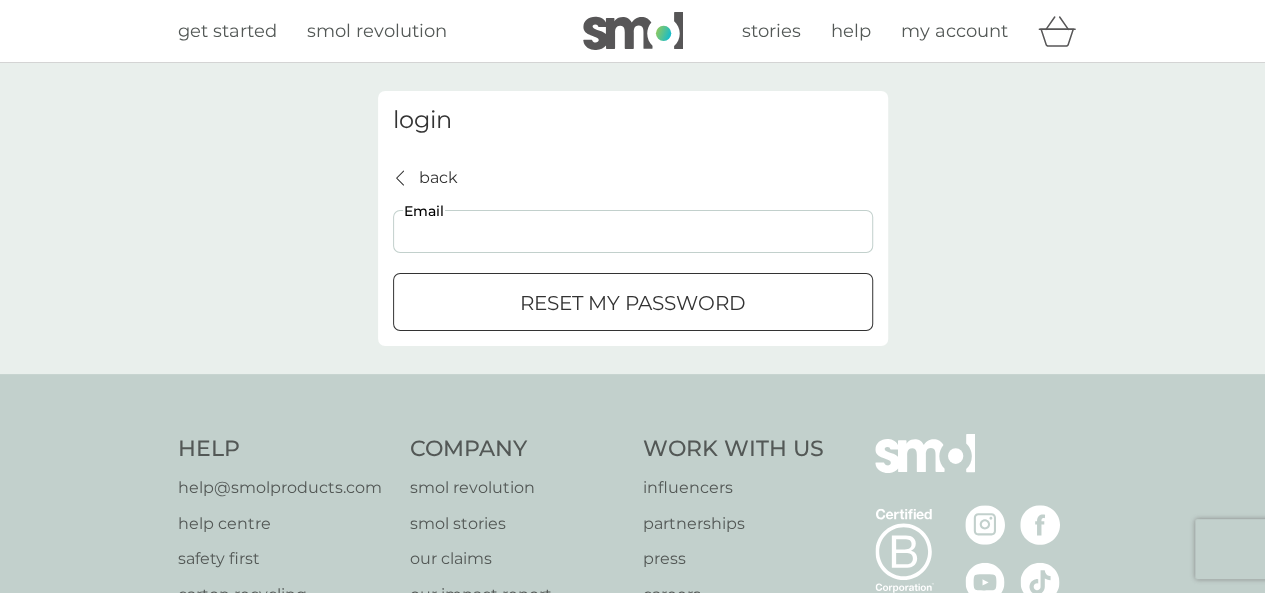 click on "Email" at bounding box center [633, 231] 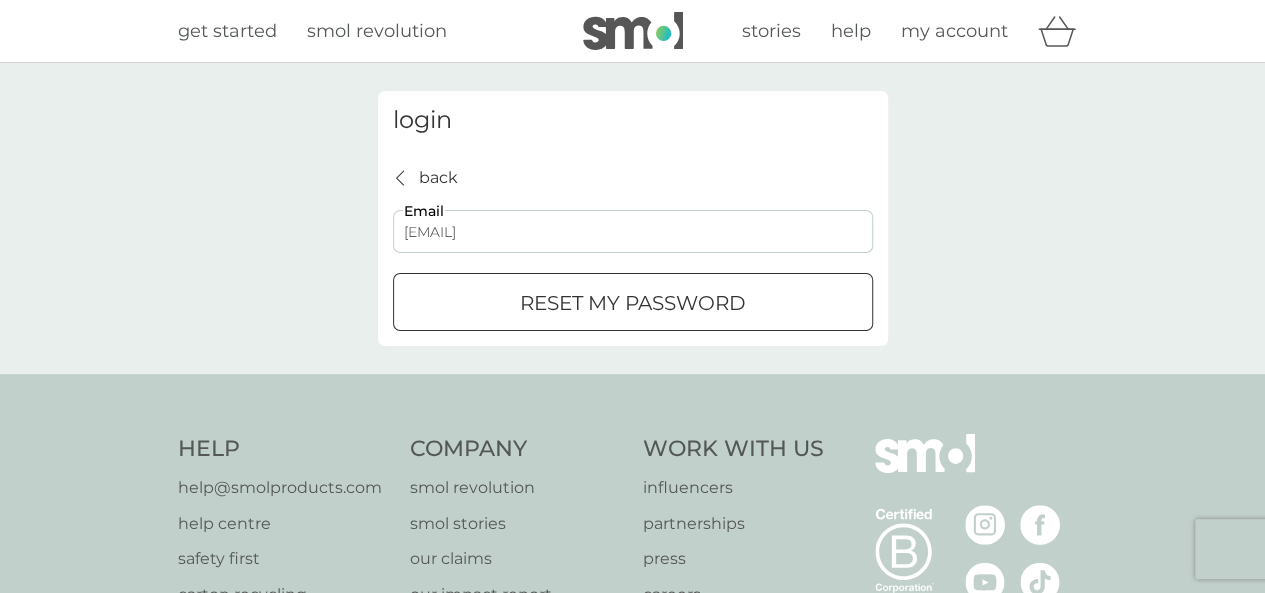 click at bounding box center (633, 303) 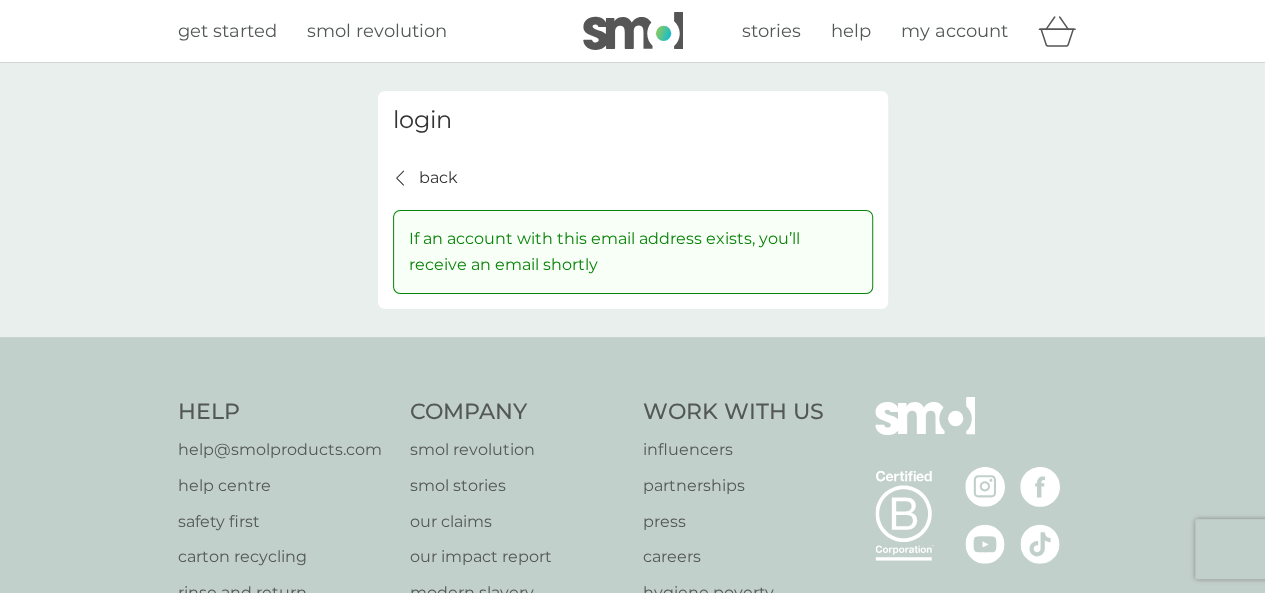 click on "my account" at bounding box center [954, 31] 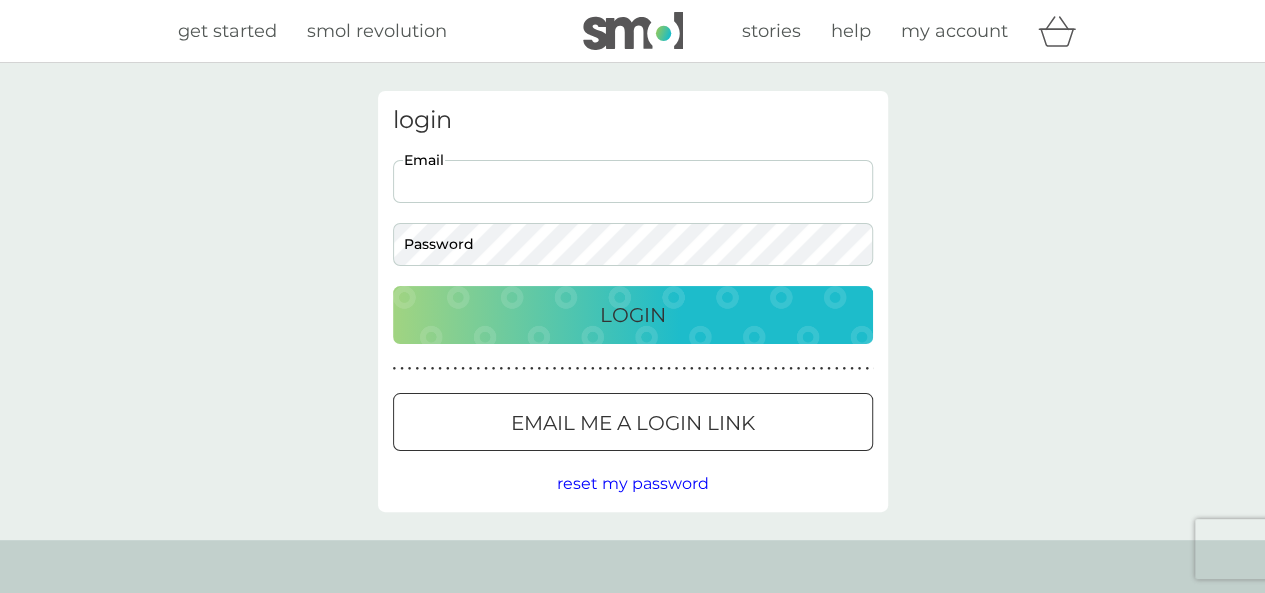 click on "Email" at bounding box center (633, 181) 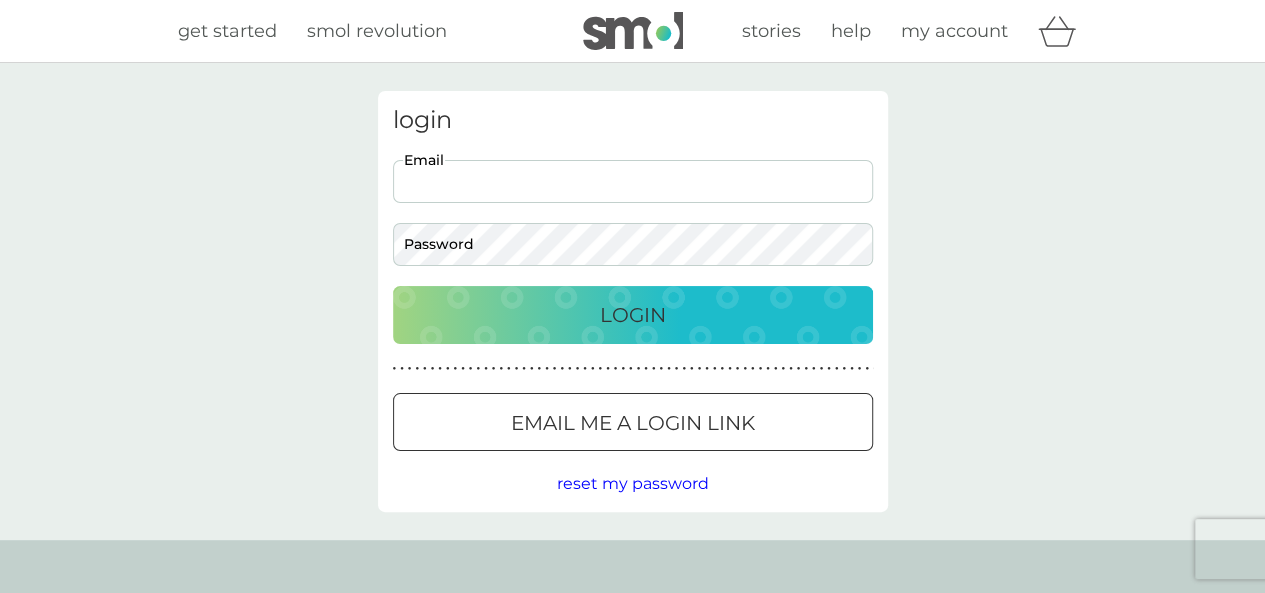 type on "[EMAIL]" 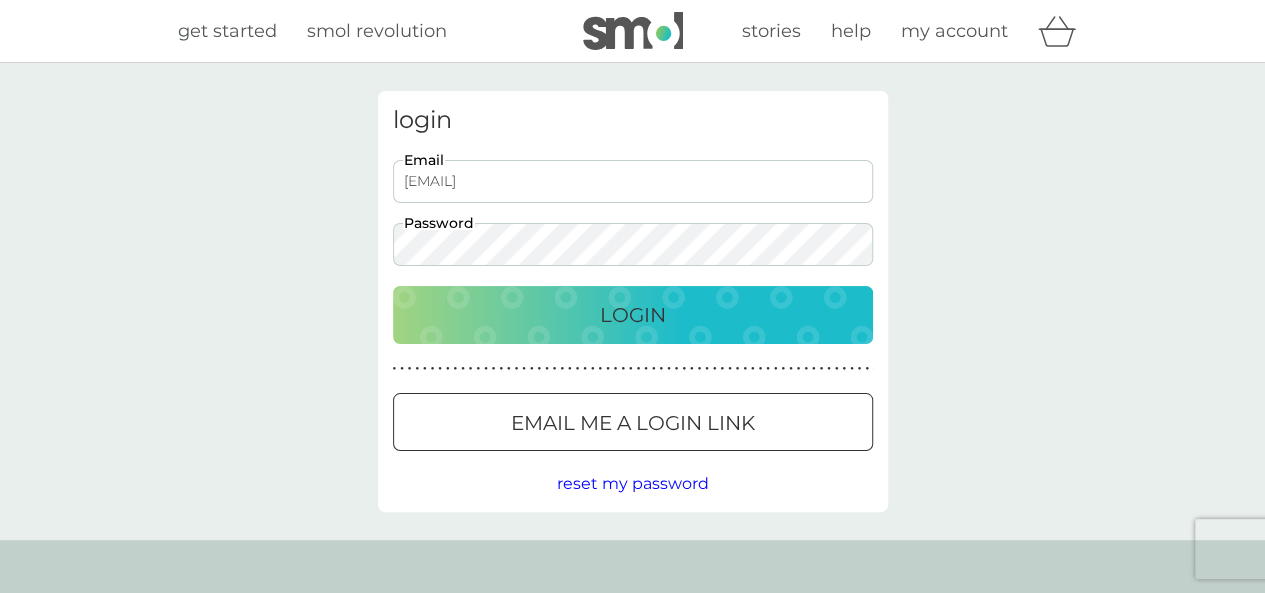 click on "Login" at bounding box center [633, 315] 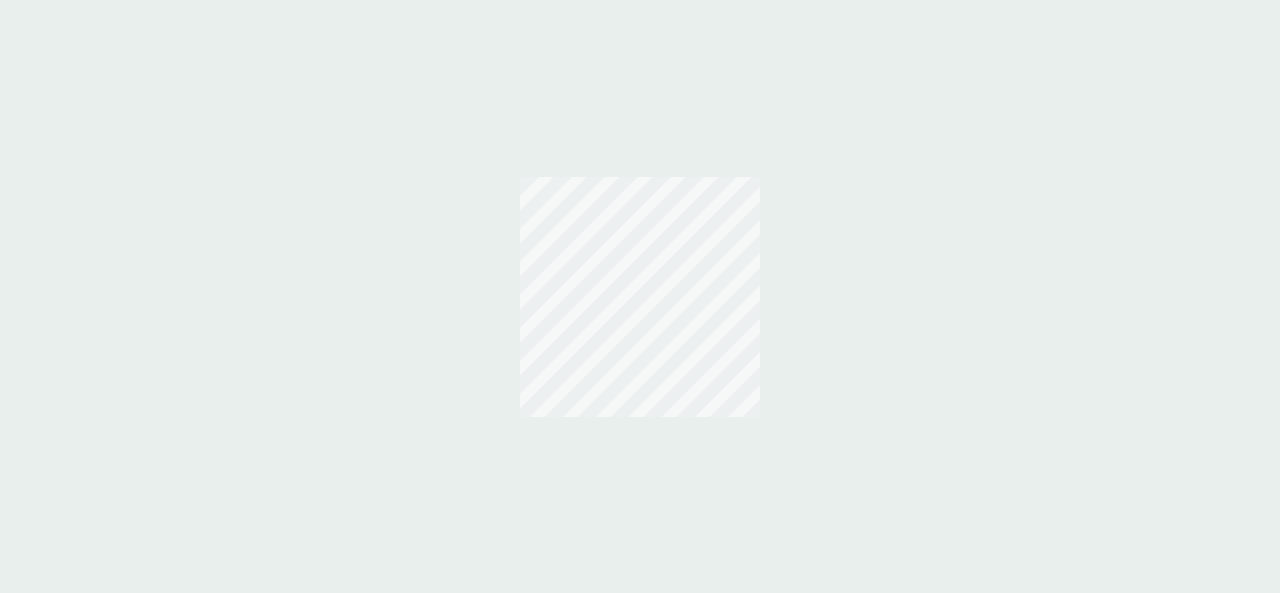 scroll, scrollTop: 0, scrollLeft: 0, axis: both 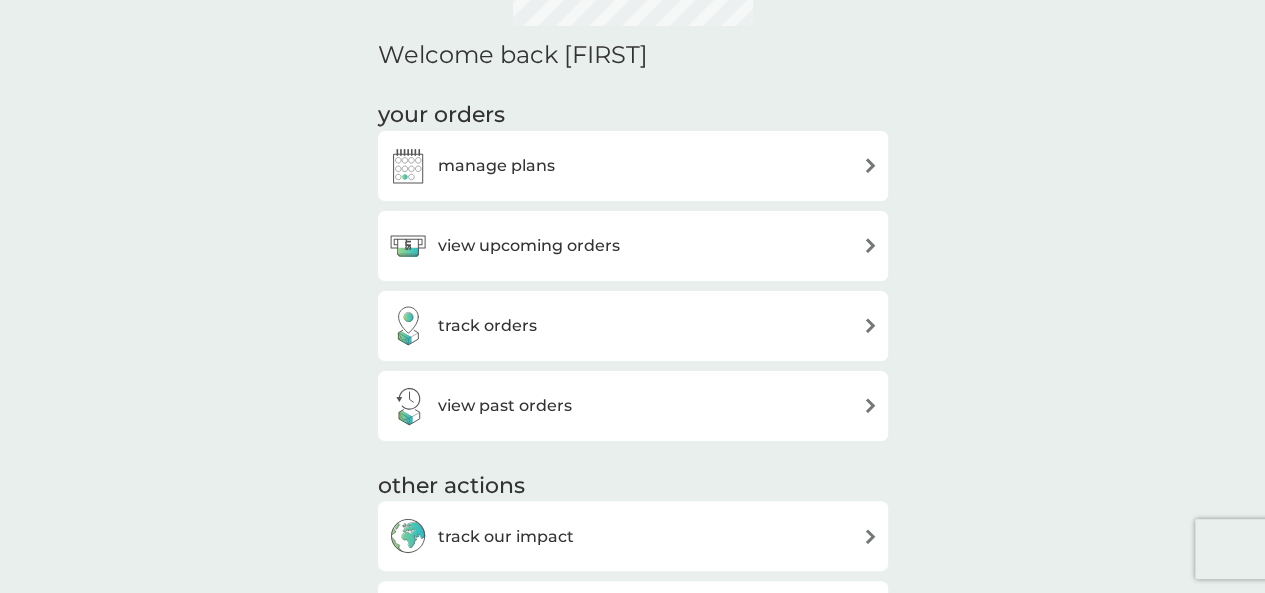 click on "view upcoming orders" at bounding box center (529, 246) 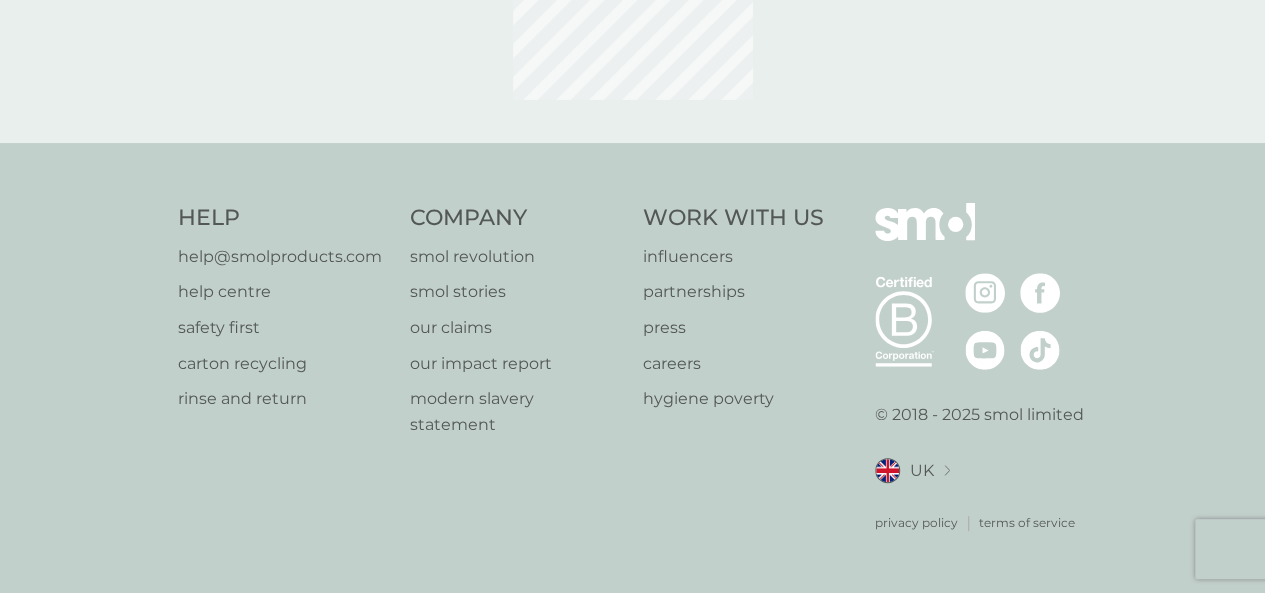 scroll, scrollTop: 0, scrollLeft: 0, axis: both 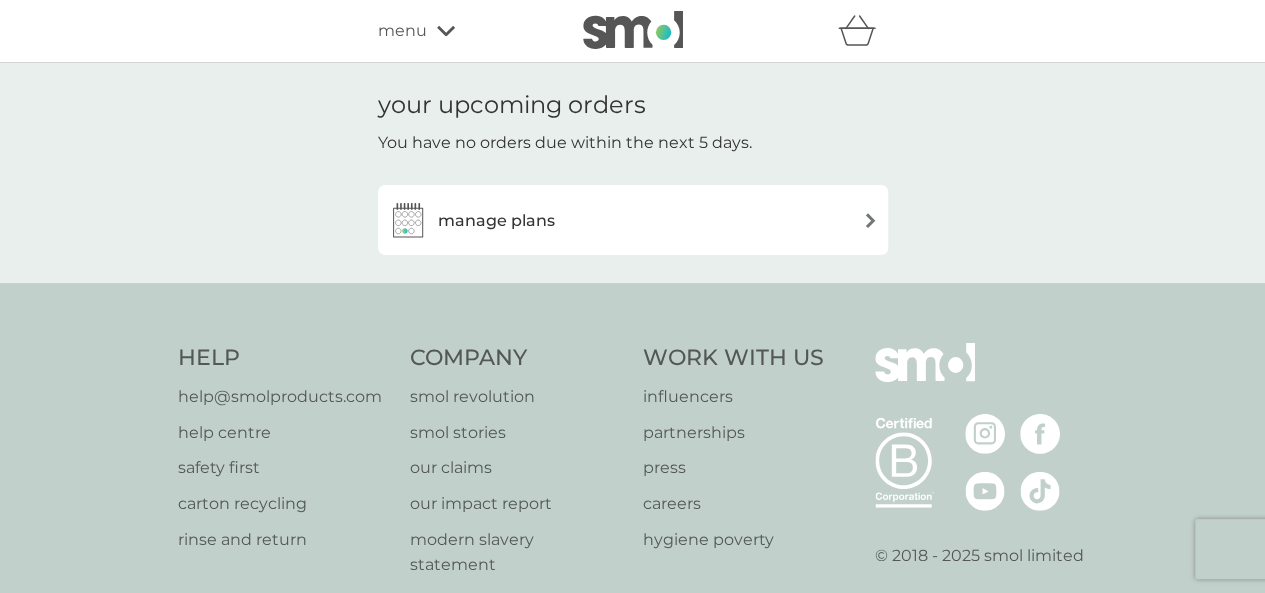 click on "manage plans" at bounding box center (496, 221) 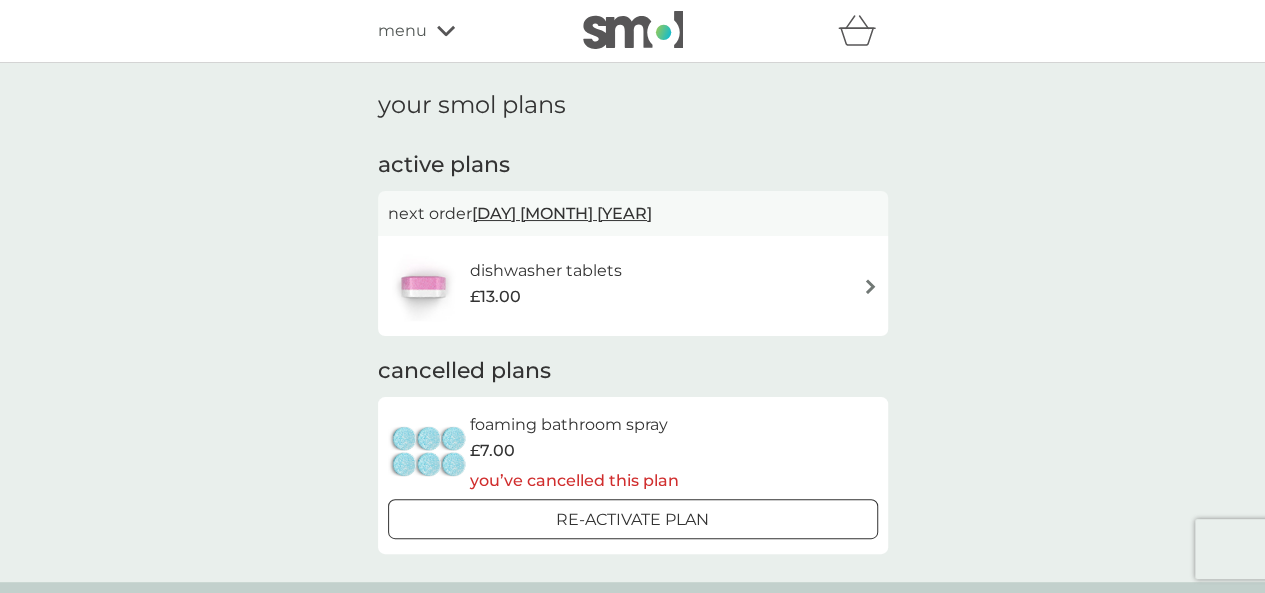 click on "dishwasher tablets £13.00" at bounding box center [633, 286] 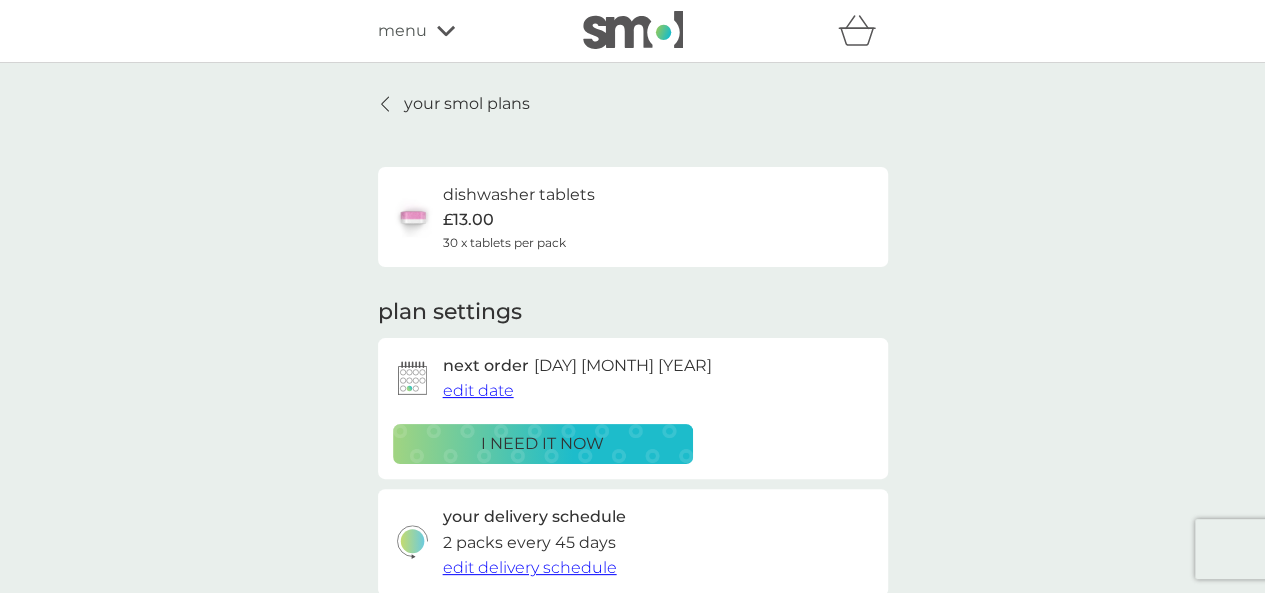 click on "i need it now" at bounding box center [542, 444] 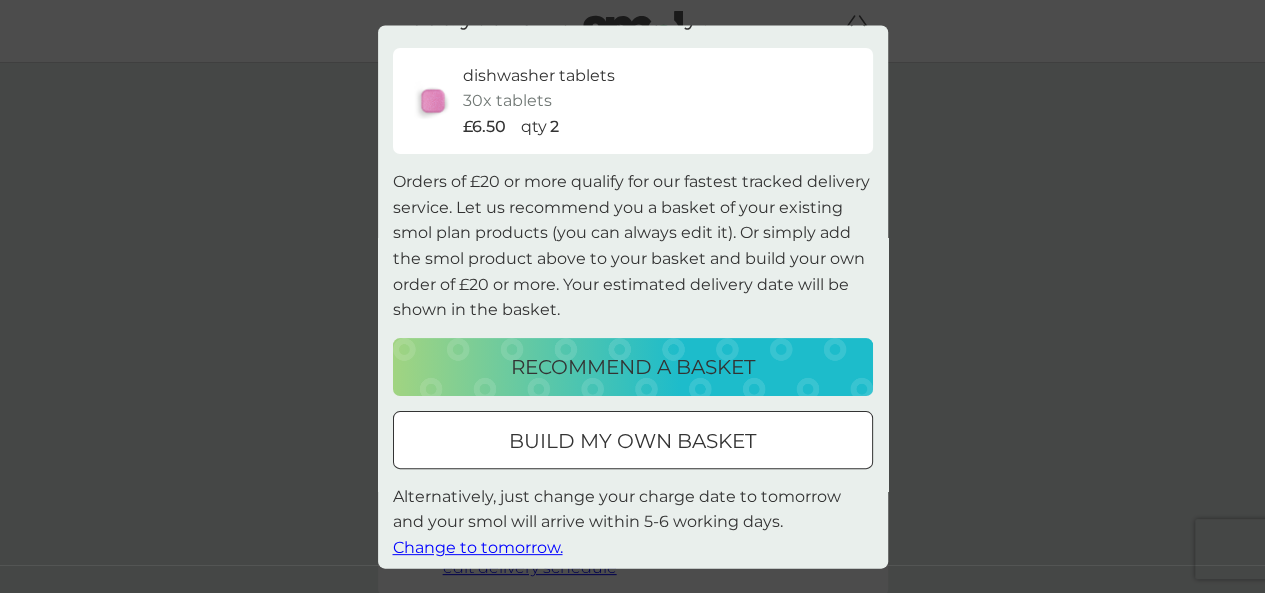 scroll, scrollTop: 54, scrollLeft: 0, axis: vertical 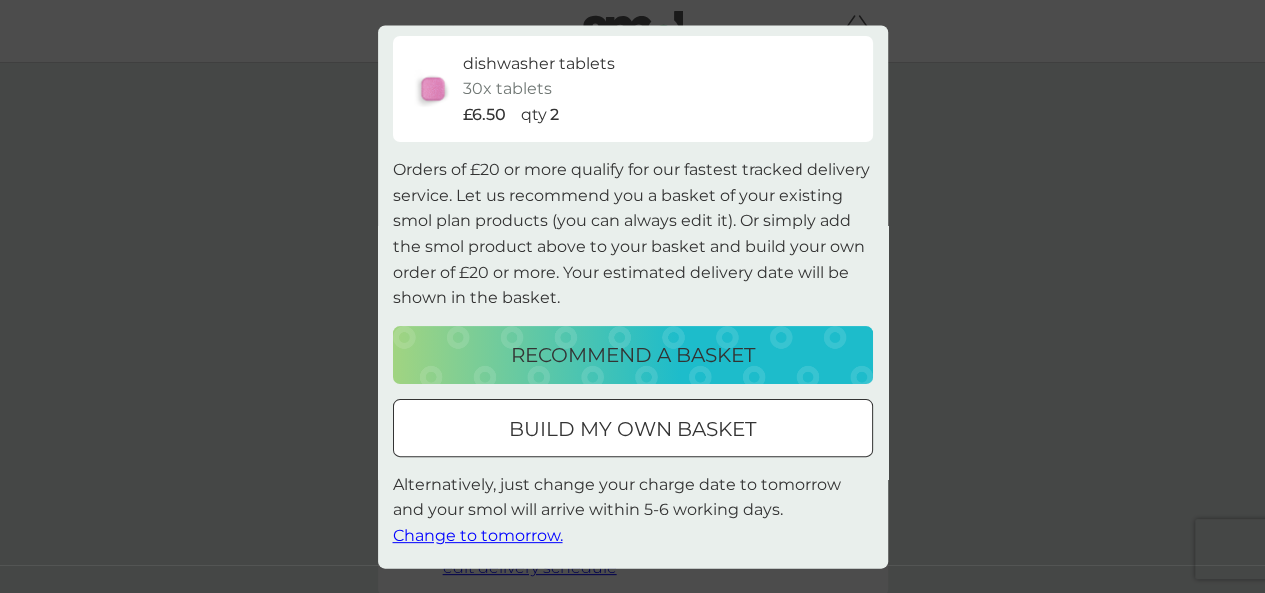 click on "Change to tomorrow." at bounding box center [478, 536] 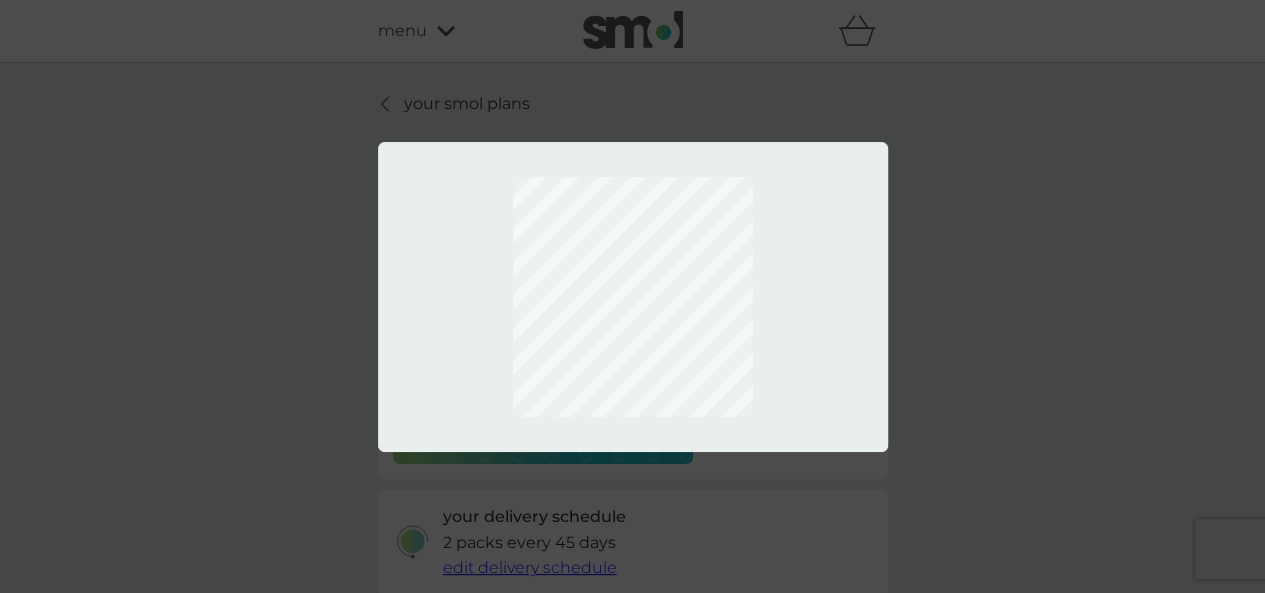 scroll, scrollTop: 0, scrollLeft: 0, axis: both 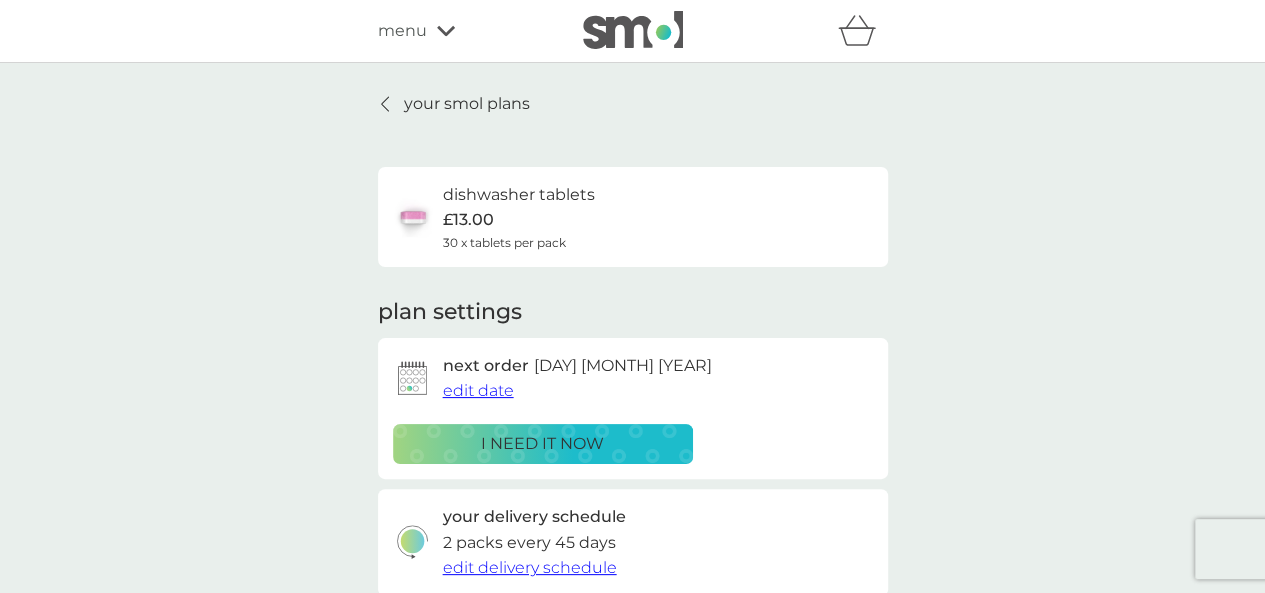click on "menu" at bounding box center [402, 31] 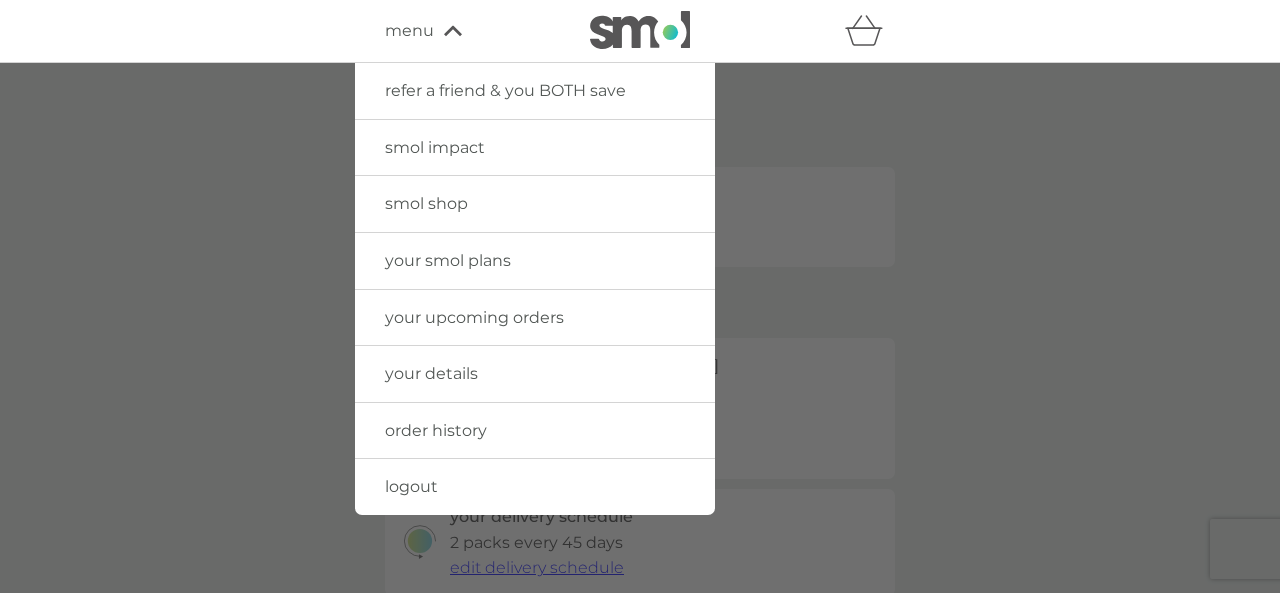 click on "logout" at bounding box center (411, 486) 